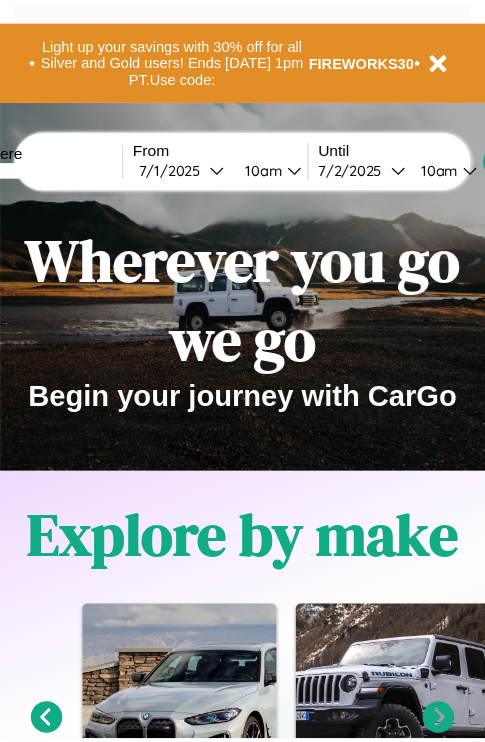 scroll, scrollTop: 0, scrollLeft: 0, axis: both 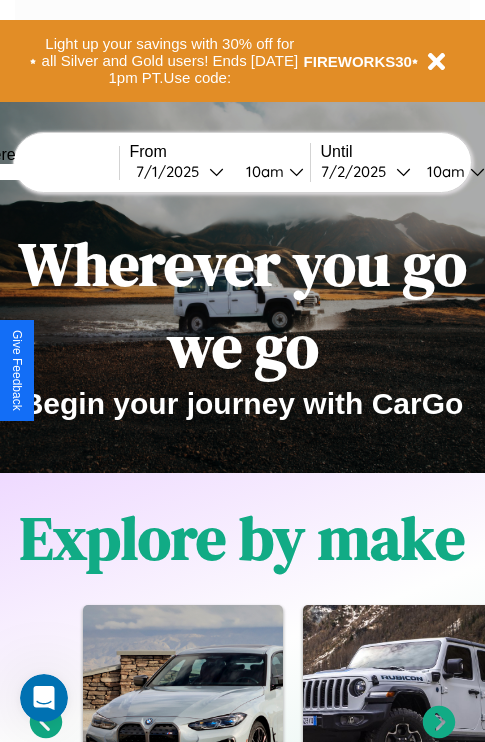 click at bounding box center [44, 172] 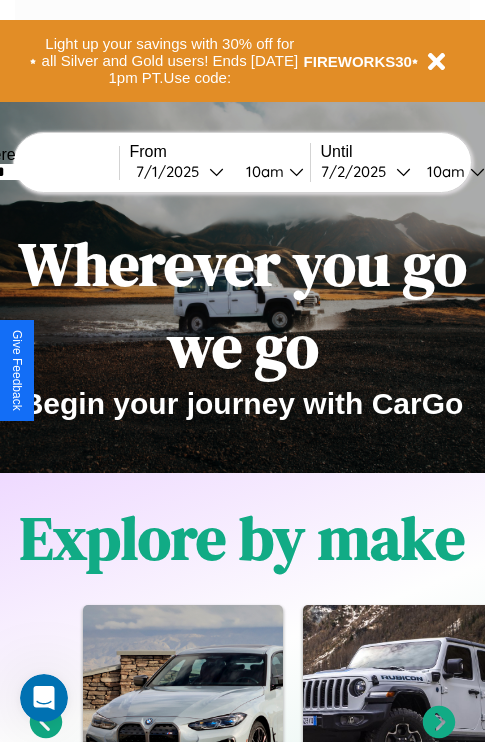 type on "******" 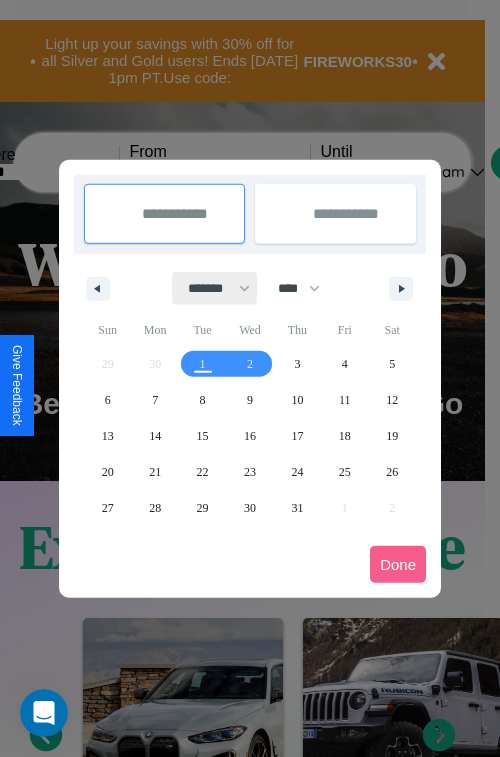 click on "******* ******** ***** ***** *** **** **** ****** ********* ******* ******** ********" at bounding box center [215, 288] 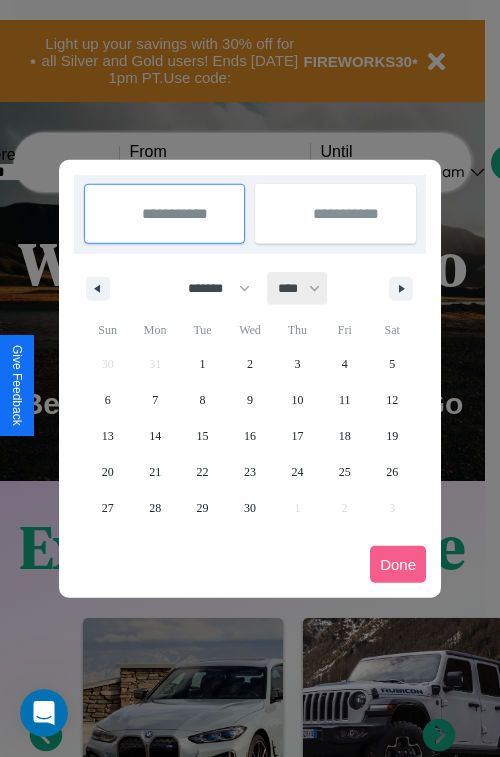 click on "**** **** **** **** **** **** **** **** **** **** **** **** **** **** **** **** **** **** **** **** **** **** **** **** **** **** **** **** **** **** **** **** **** **** **** **** **** **** **** **** **** **** **** **** **** **** **** **** **** **** **** **** **** **** **** **** **** **** **** **** **** **** **** **** **** **** **** **** **** **** **** **** **** **** **** **** **** **** **** **** **** **** **** **** **** **** **** **** **** **** **** **** **** **** **** **** **** **** **** **** **** **** **** **** **** **** **** **** **** **** **** **** **** **** **** **** **** **** **** **** ****" at bounding box center [298, 288] 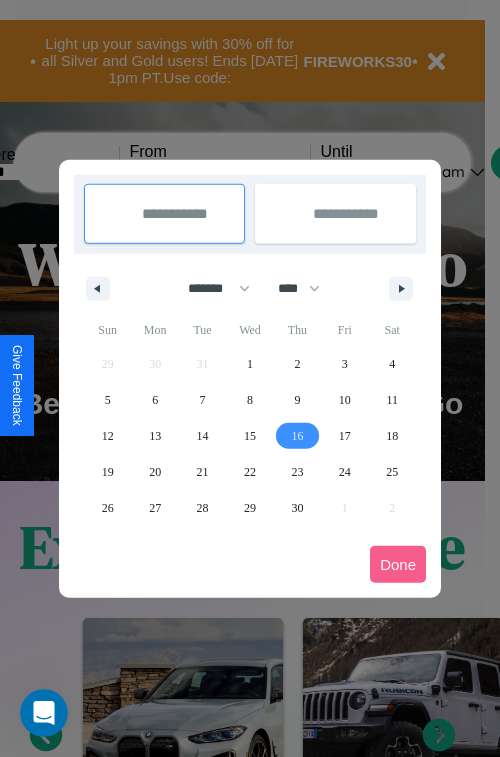 click on "16" at bounding box center (297, 436) 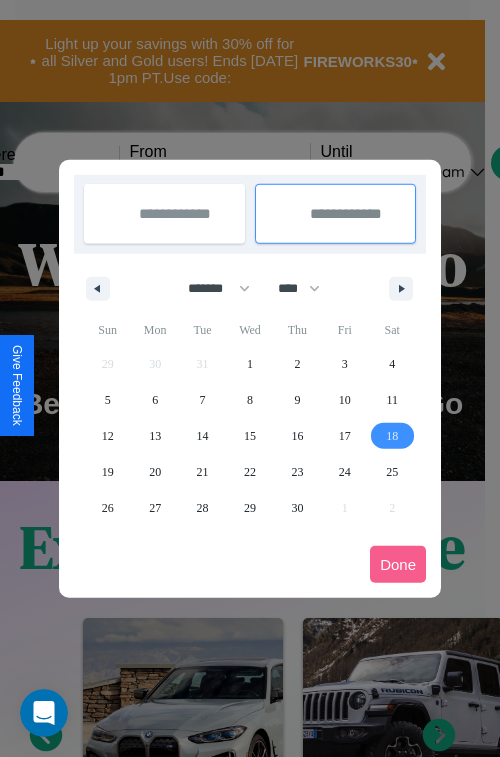 click on "18" at bounding box center (392, 436) 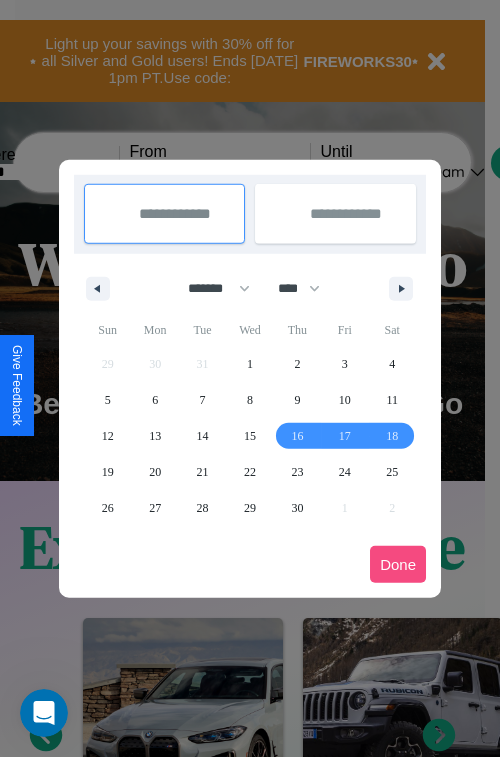 click on "Done" at bounding box center [398, 564] 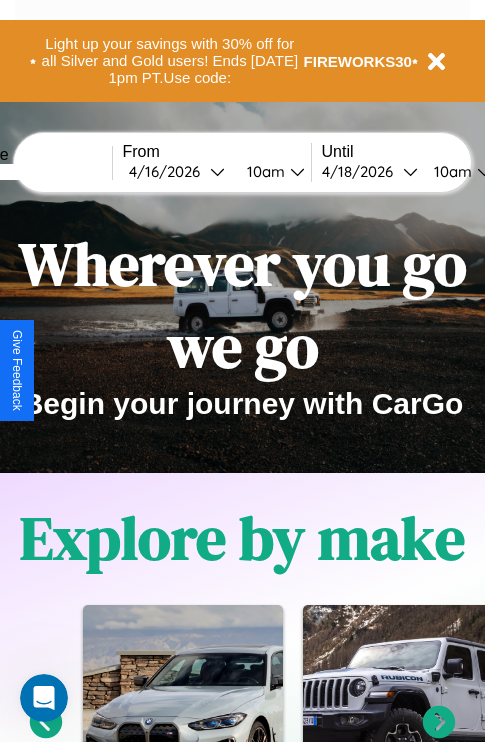 scroll, scrollTop: 0, scrollLeft: 74, axis: horizontal 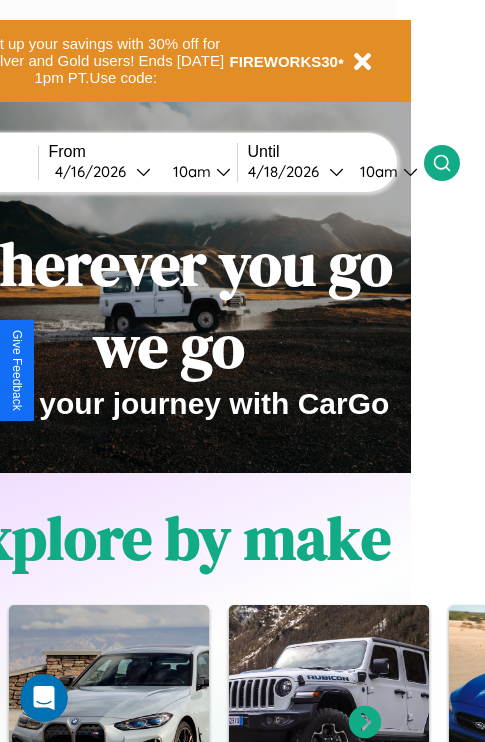 click 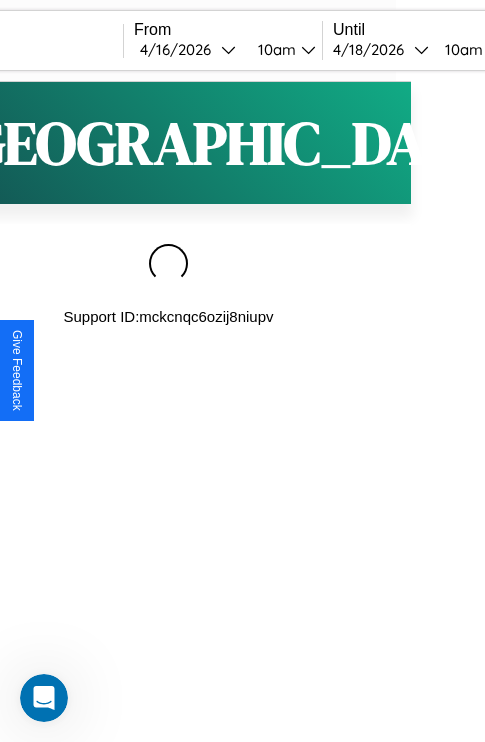 scroll, scrollTop: 0, scrollLeft: 0, axis: both 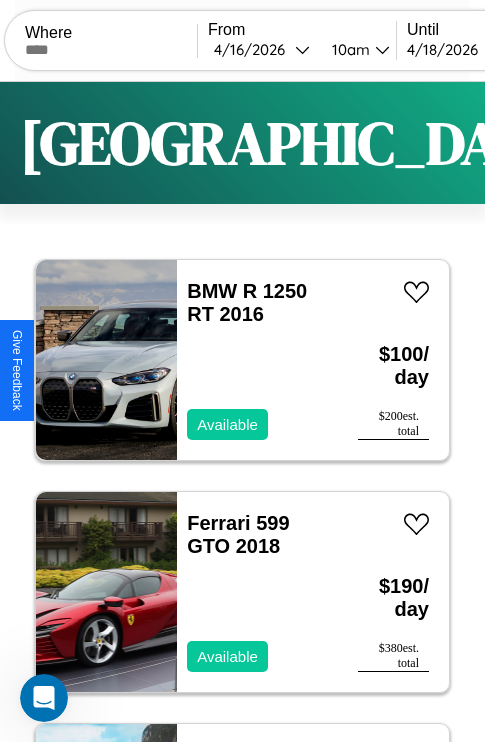 click on "Filters" at bounding box center [640, 143] 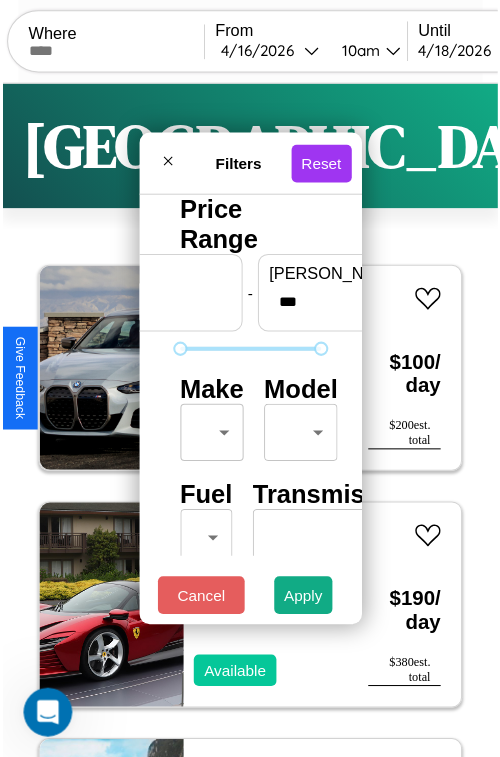scroll, scrollTop: 59, scrollLeft: 0, axis: vertical 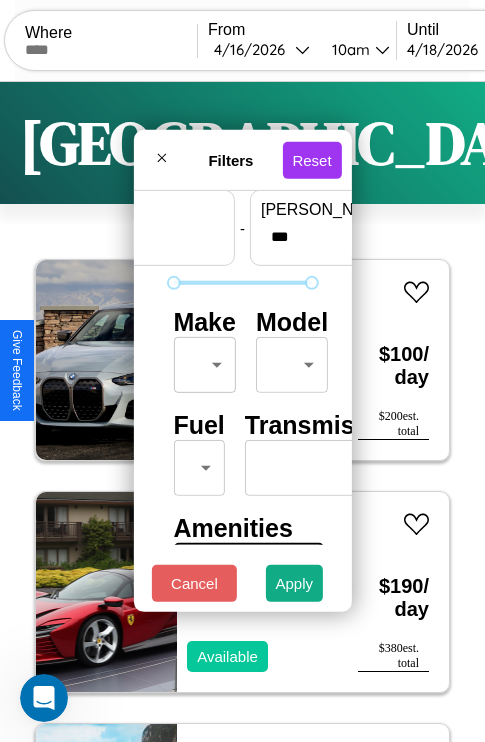 click on "CarGo Where From 4 / 16 / 2026 10am Until 4 / 18 / 2026 10am Become a Host Login Sign Up Dublin Filters 145  cars in this area These cars can be picked up in this city. BMW   R 1250 RT   2016 Available $ 100  / day $ 200  est. total Ferrari   599 GTO   2018 Available $ 190  / day $ 380  est. total Fiat   500L   2023 Available $ 80  / day $ 160  est. total Kia   Spectra   2023 Available $ 170  / day $ 340  est. total Lincoln   Aviator   2023 Available $ 100  / day $ 200  est. total Hyundai   Ioniq 9   2014 Available $ 160  / day $ 320  est. total Jeep   Renegade   2019 Available $ 70  / day $ 140  est. total Volkswagen   CABRIOLET   2016 Available $ 40  / day $ 80  est. total Volvo   740 Series   2016 Available $ 200  / day $ 400  est. total Lincoln   Continental   2019 Unavailable $ 160  / day $ 320  est. total Lexus   LFA   2018 Available $ 140  / day $ 280  est. total Land Rover   Range Rover Evoque   2014 Available $ 140  / day $ 280  est. total Mazda   CX-50   2024 Available $ 140  / day $ 280  est. total" at bounding box center [242, 412] 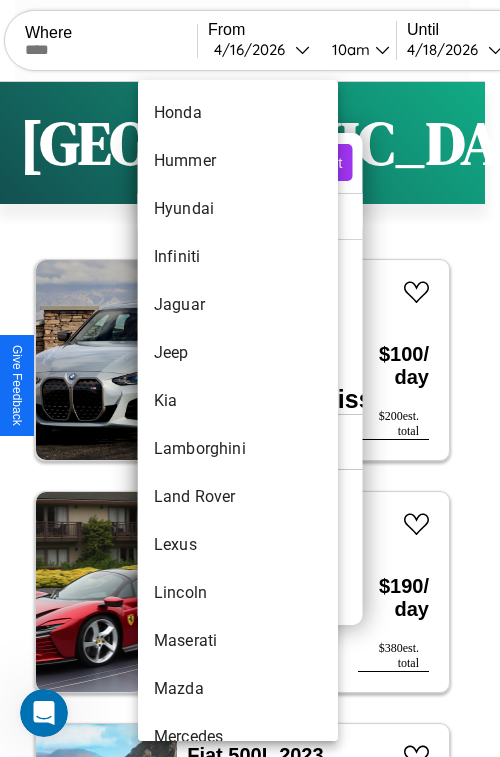 scroll, scrollTop: 806, scrollLeft: 0, axis: vertical 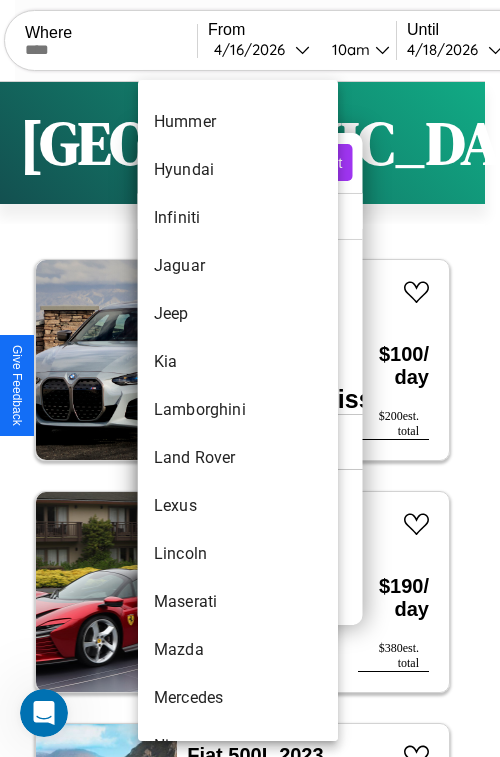 click on "Lamborghini" at bounding box center (238, 410) 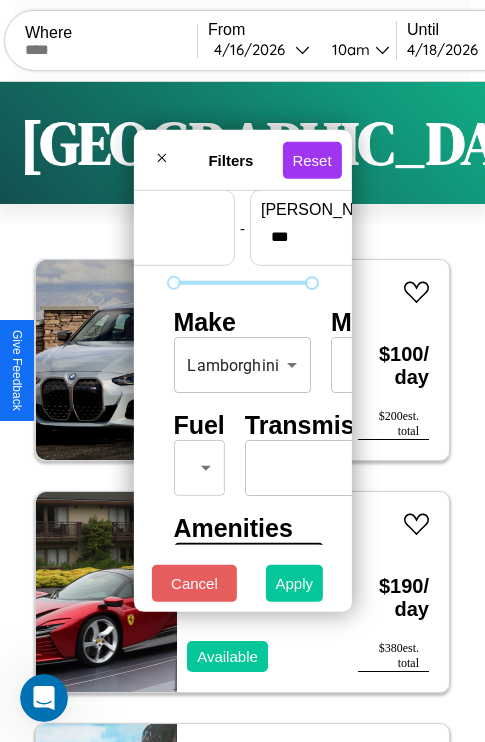 click on "Apply" at bounding box center [295, 583] 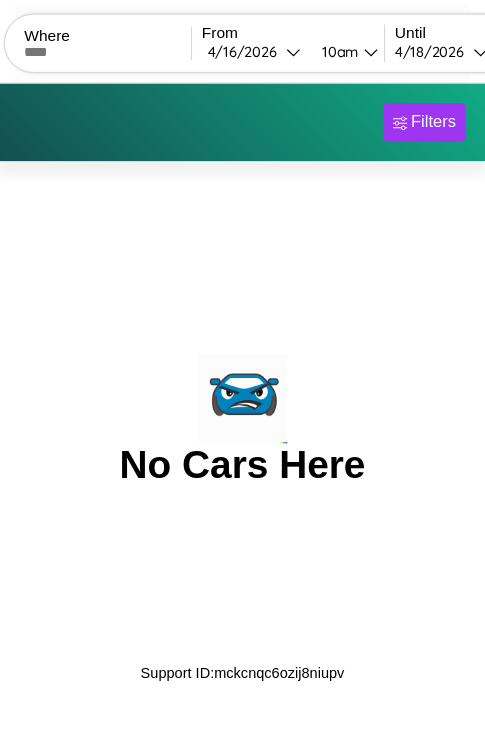 scroll, scrollTop: 0, scrollLeft: 0, axis: both 